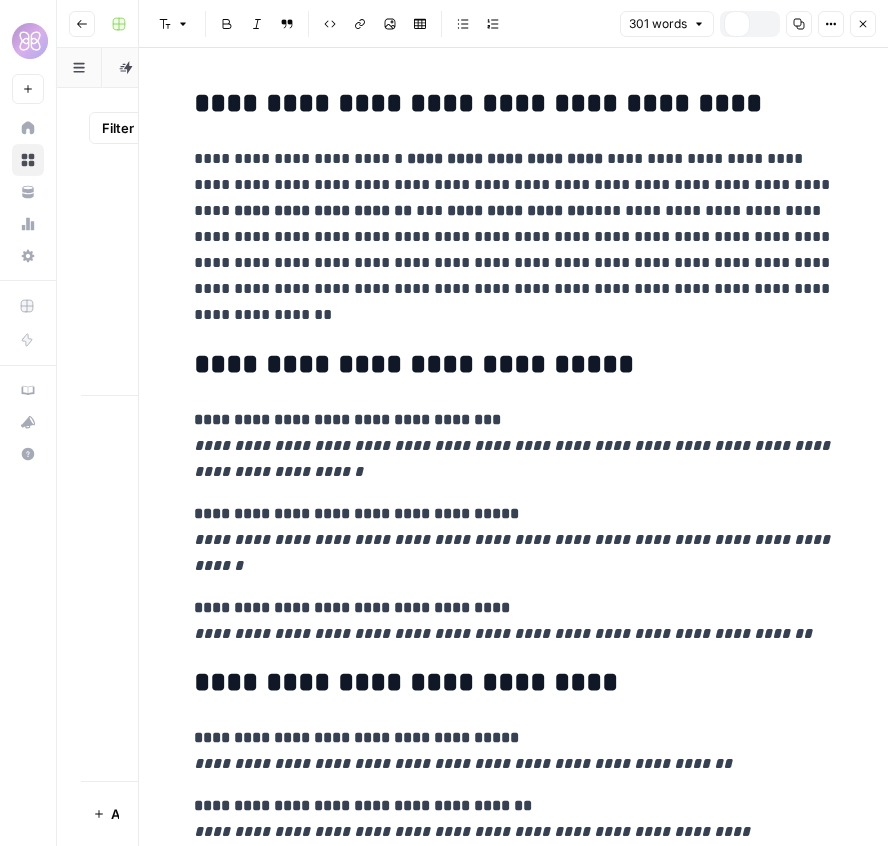 scroll, scrollTop: 0, scrollLeft: 0, axis: both 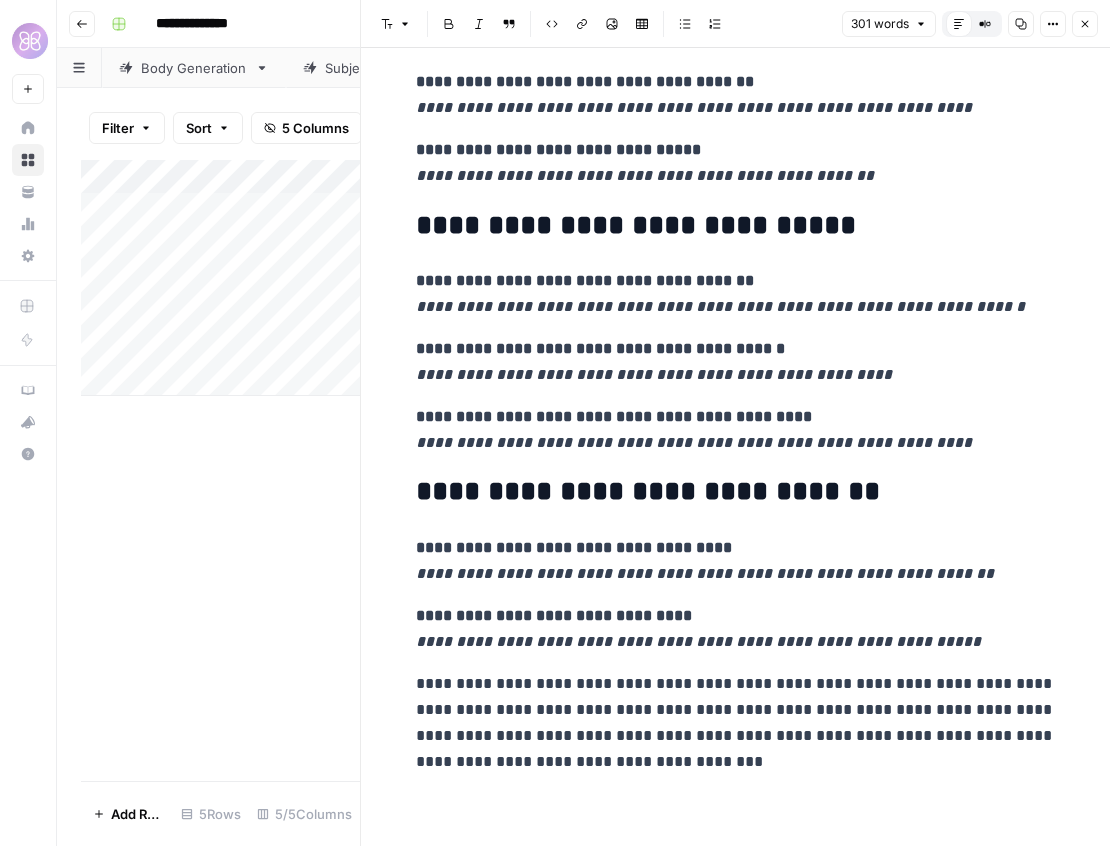 click on "Close" at bounding box center (1085, 24) 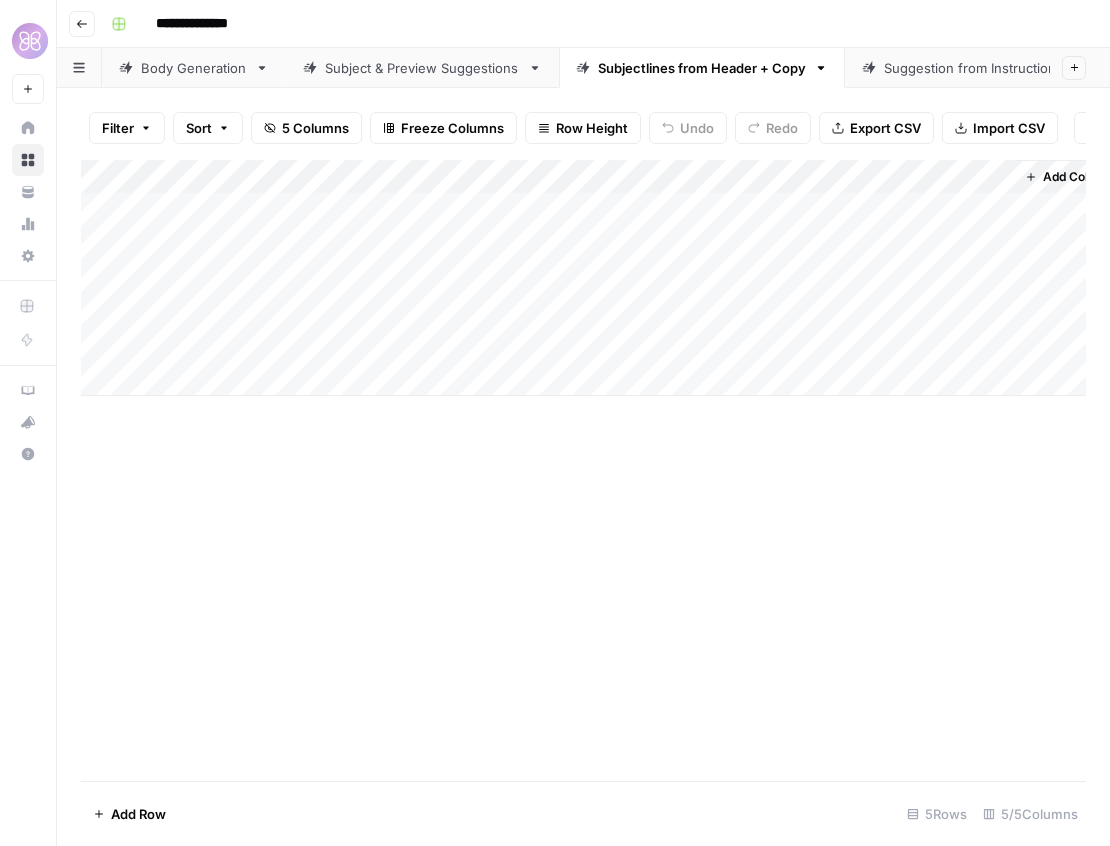 click on "Subject & Preview Suggestions" at bounding box center [422, 68] 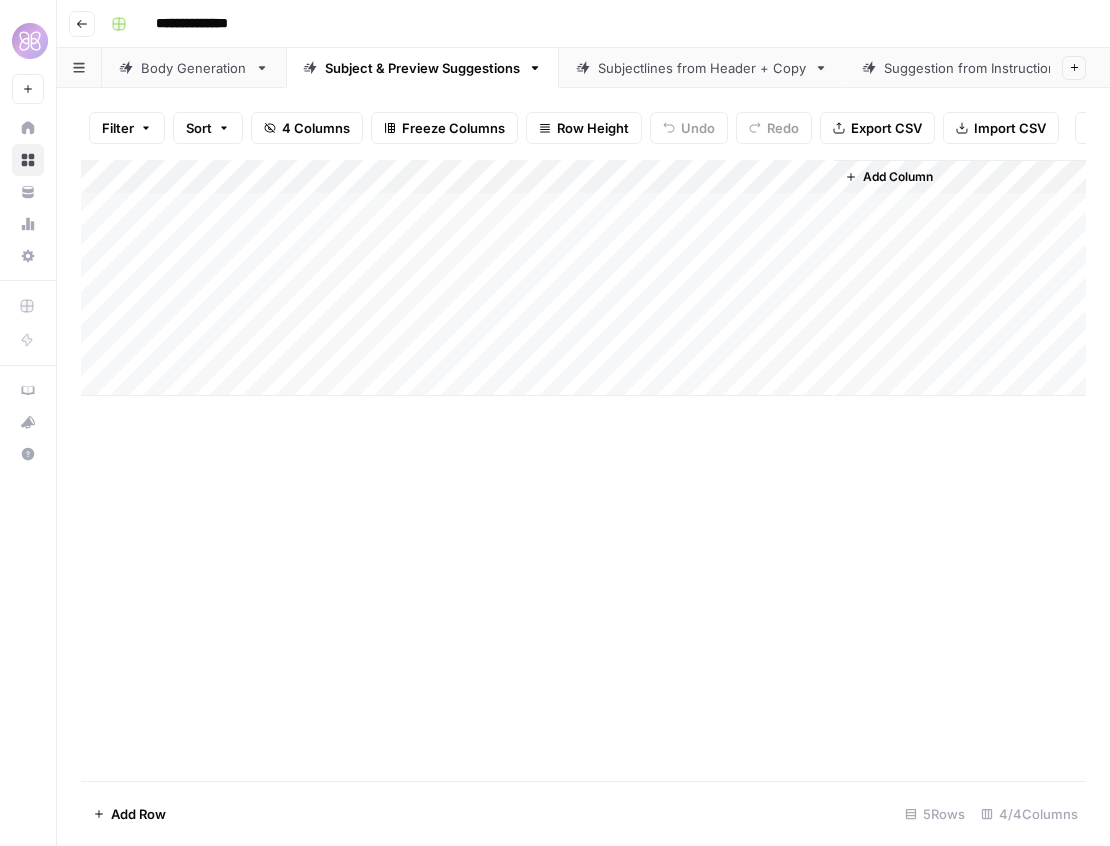 click on "Body Generation" at bounding box center (194, 68) 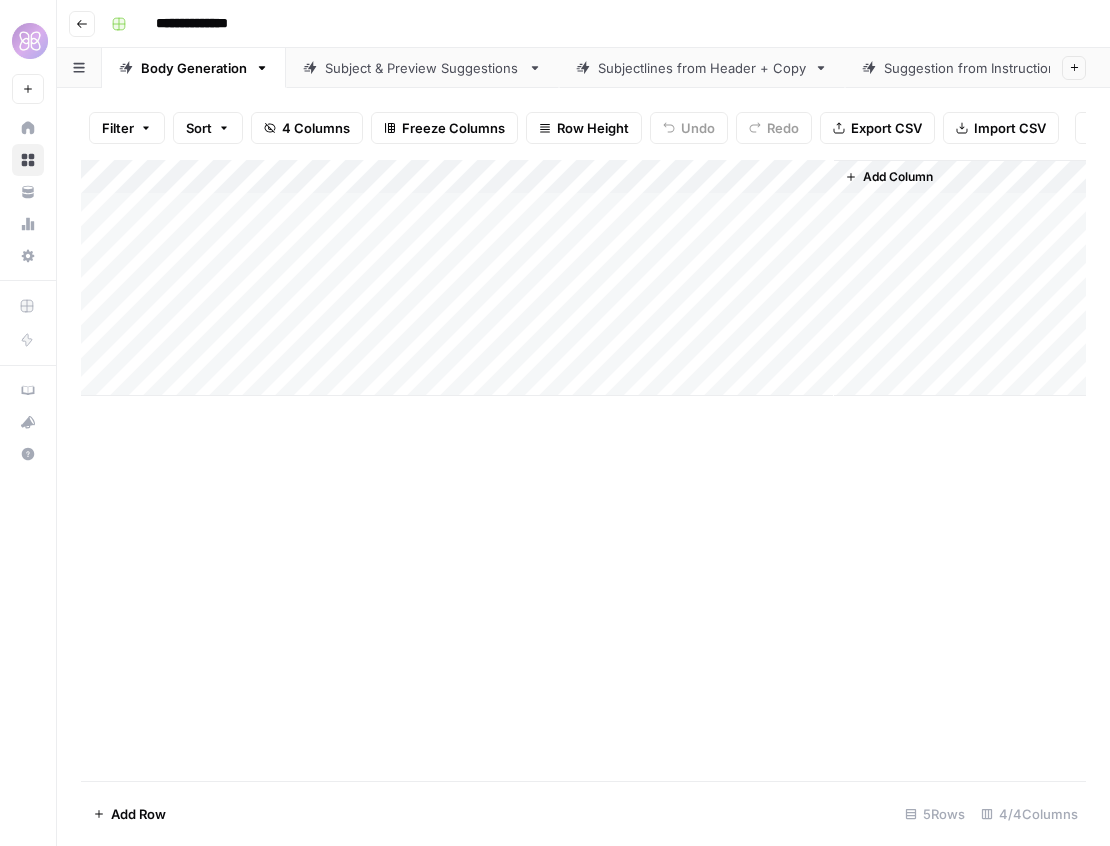 click on "Add Column" at bounding box center [583, 278] 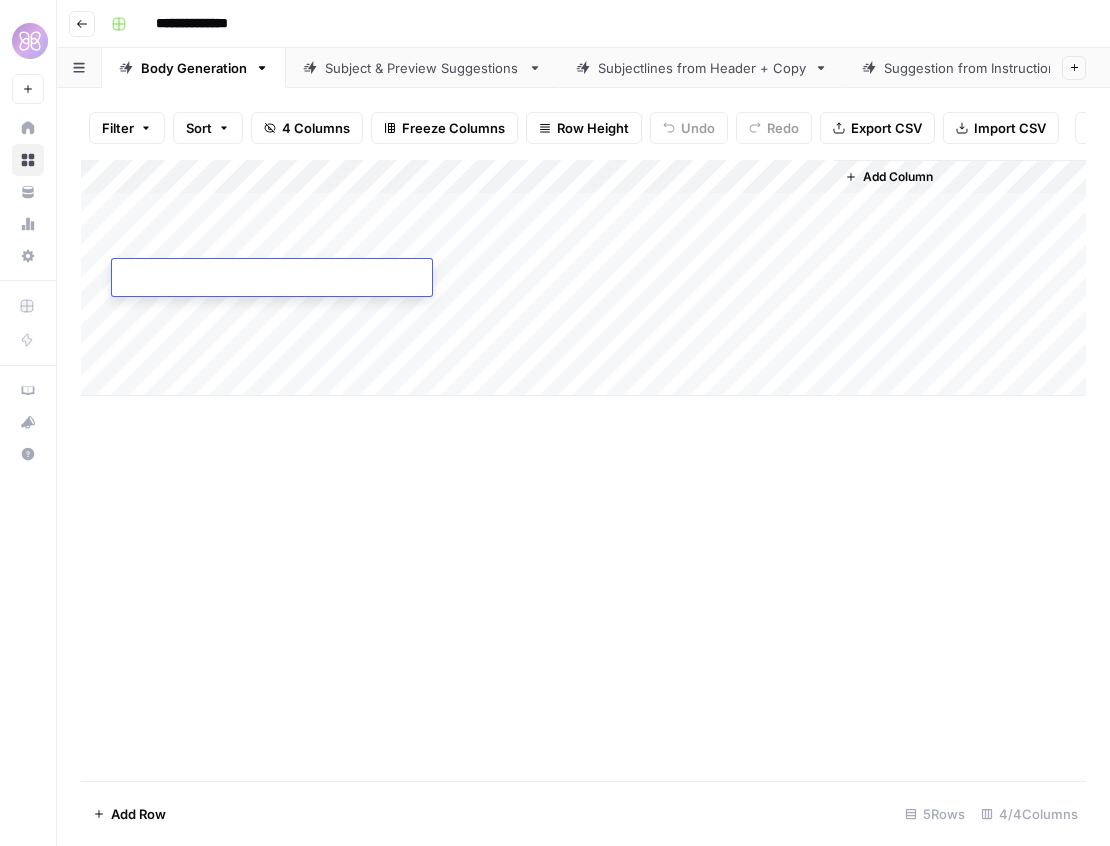 click on "HoneyLove New Home Browse Your Data Usage Settings Recent Grids Email Gen Grid Amazon Reviews Collections Page KLP Recent Workflows Amazon Review Sentiments Suggestion from Instruction Subjectlines from Header + Copy AirOps Academy What's new? Help + Support Go back [REDACTED] Body Generation Subject & Preview Suggestions Subjectlines from Header + Copy Suggestion from Instruction Add Sheet Filter Sort 4 Columns Freeze Columns Row Height Undo Redo Export CSV Import CSV Add Column Search Add Column Add Row 5  Rows 4/4  Columns Oops! Your window is too small AirOps is currently only supported on desktop devices. Please switch to access. Go Back
Press space bar to start a drag.
When dragging you can use the arrow keys to move the item around and escape to cancel.
Some screen readers may require you to be in focus mode or to use your pass through key" at bounding box center [555, 423] 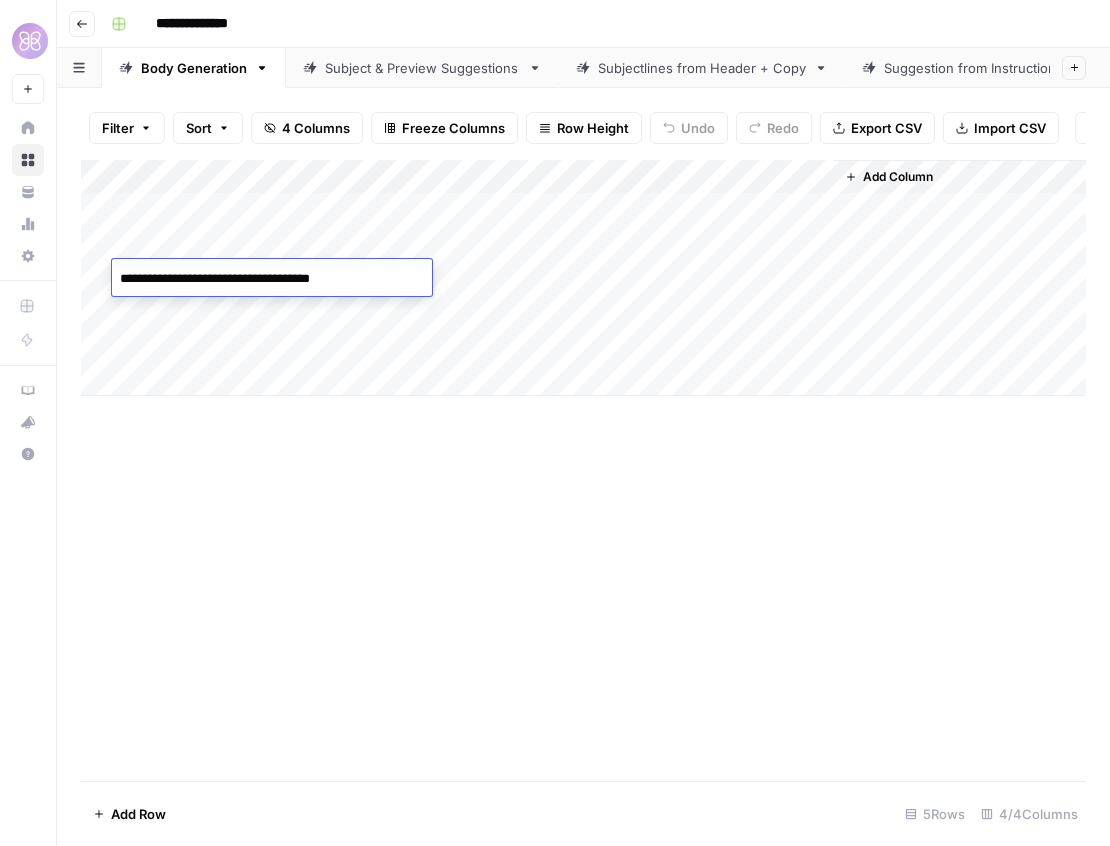 click on "Add Column" at bounding box center (583, 278) 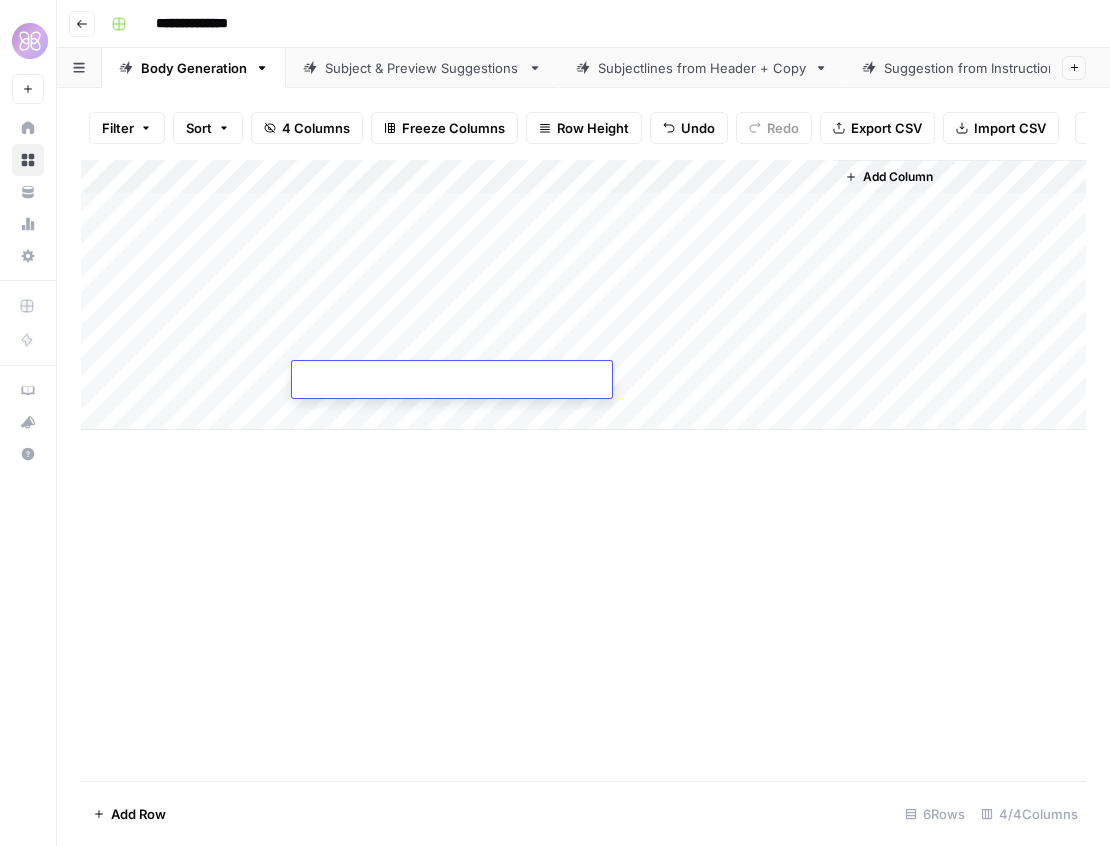 click on "Add Column" at bounding box center (583, 295) 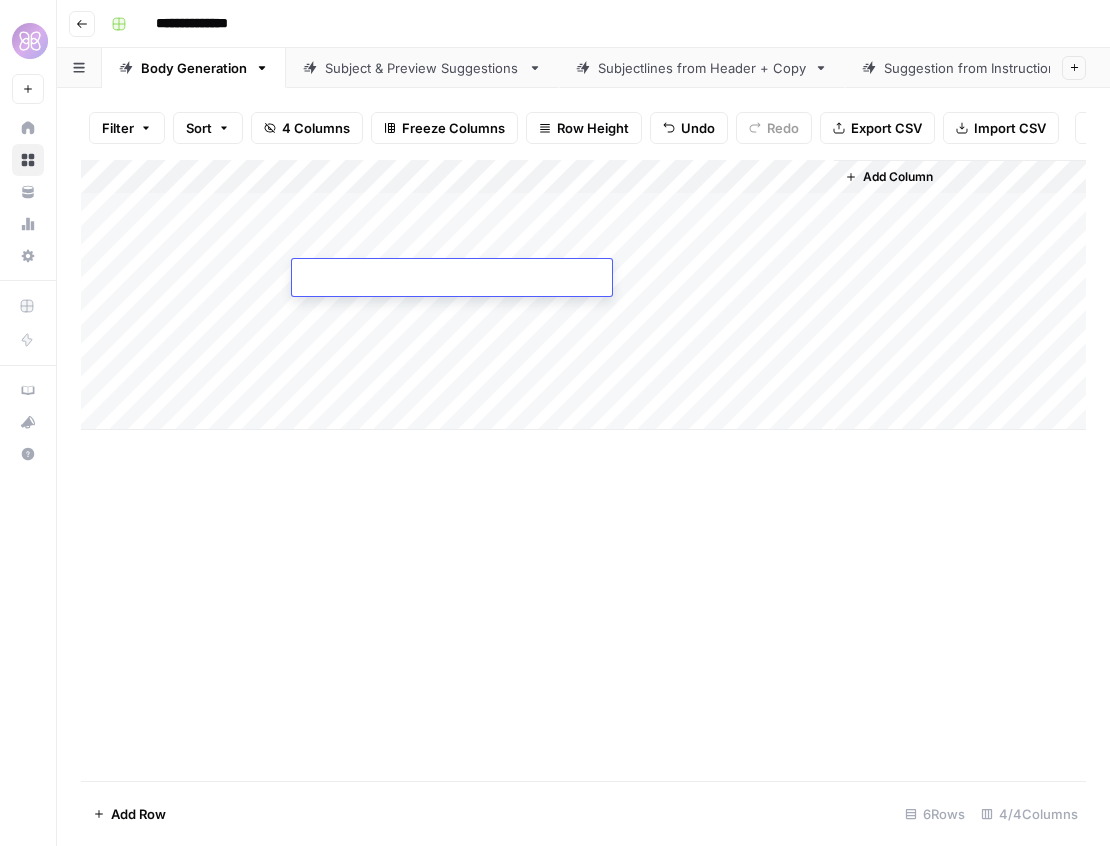 type on "**********" 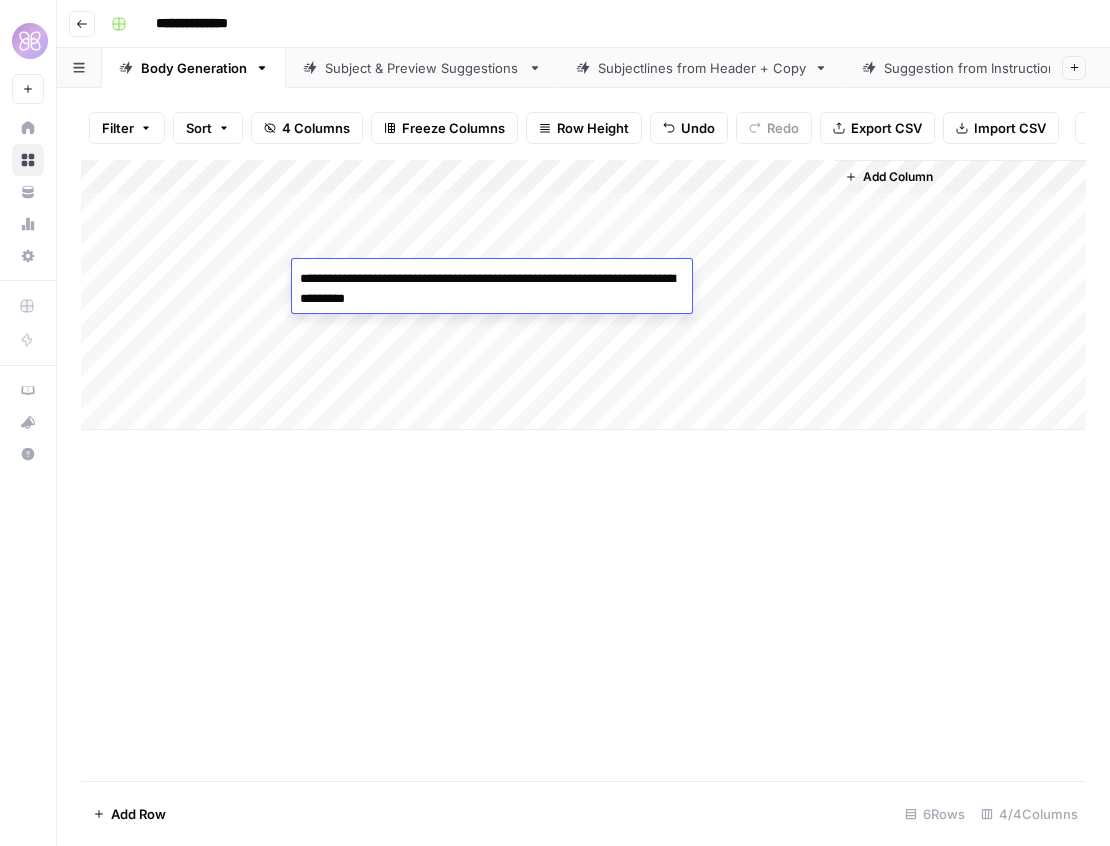 click on "Add Column" at bounding box center [583, 295] 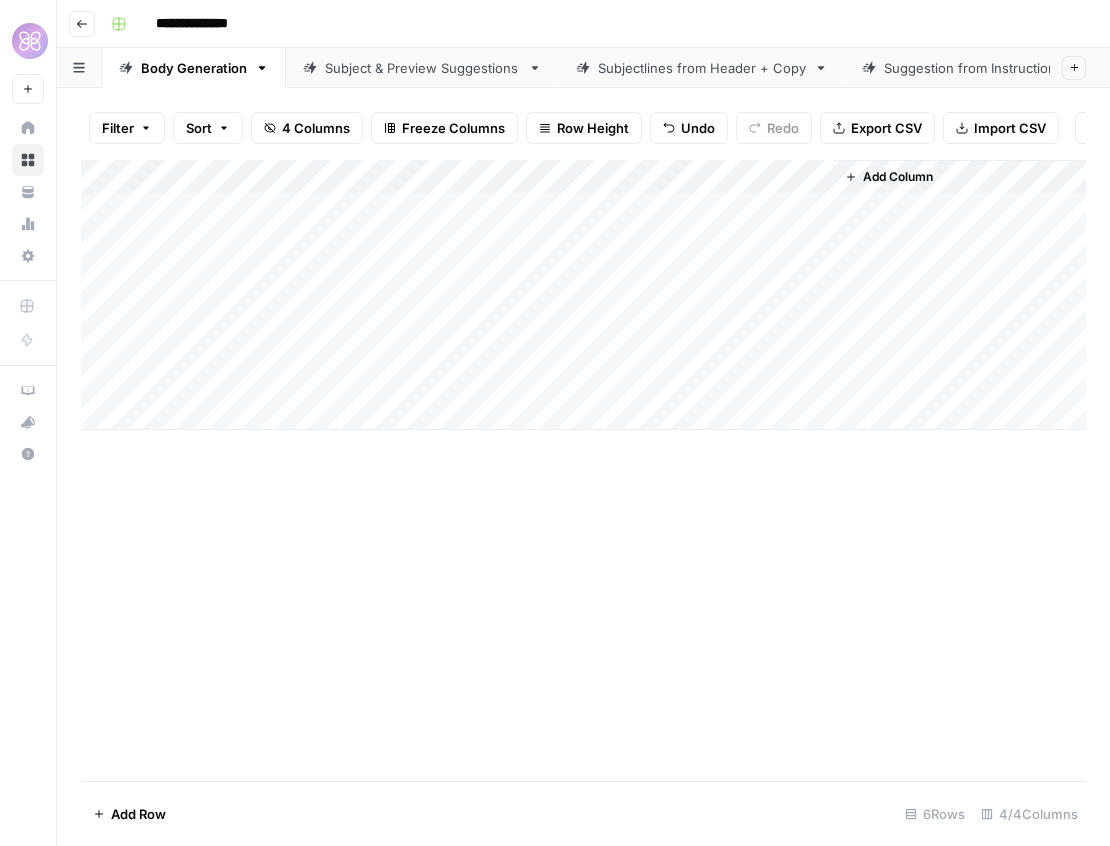 click on "Add Column" at bounding box center [583, 295] 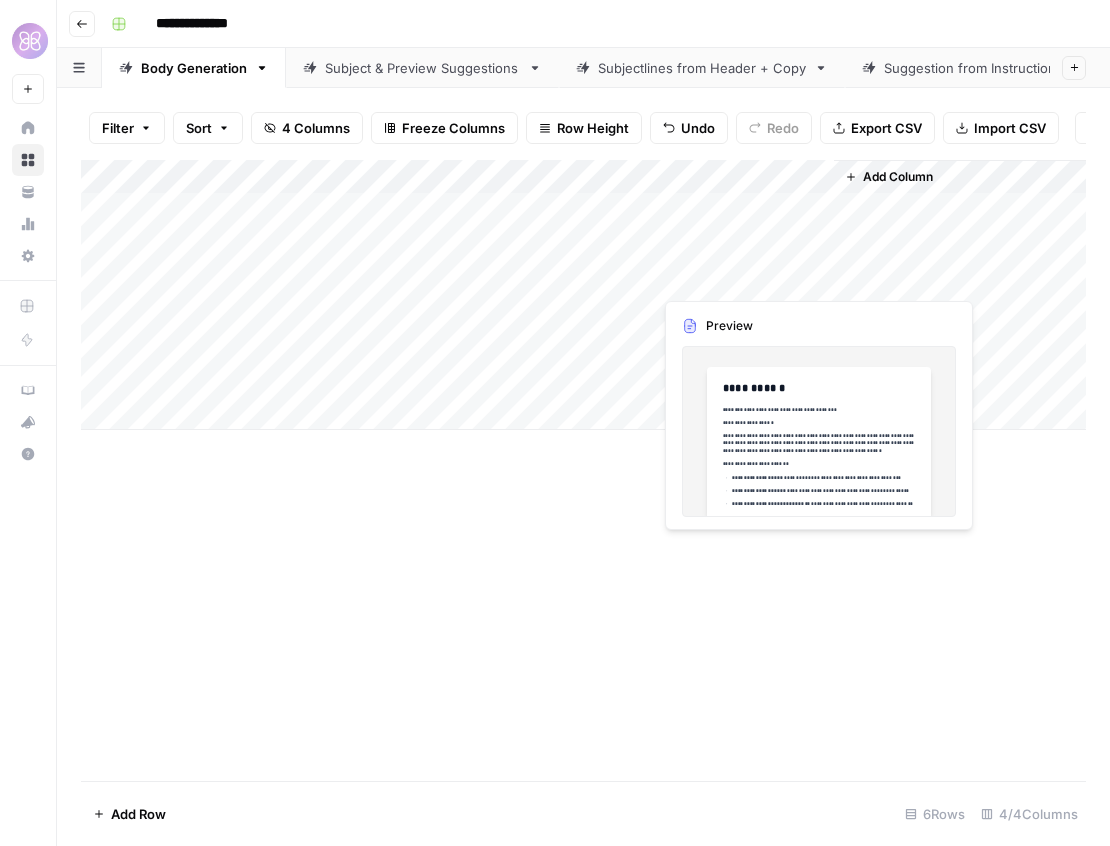 click on "Add Column" at bounding box center (583, 295) 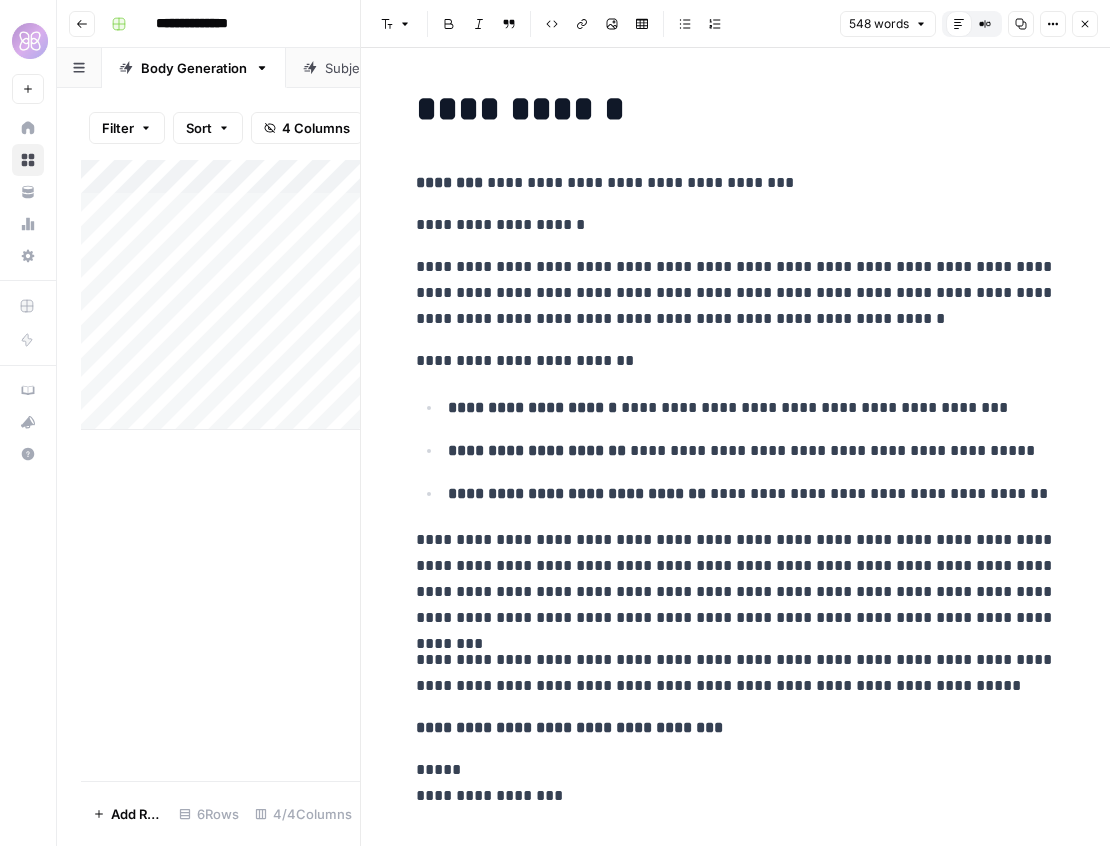 click on "Add Column" at bounding box center (220, 295) 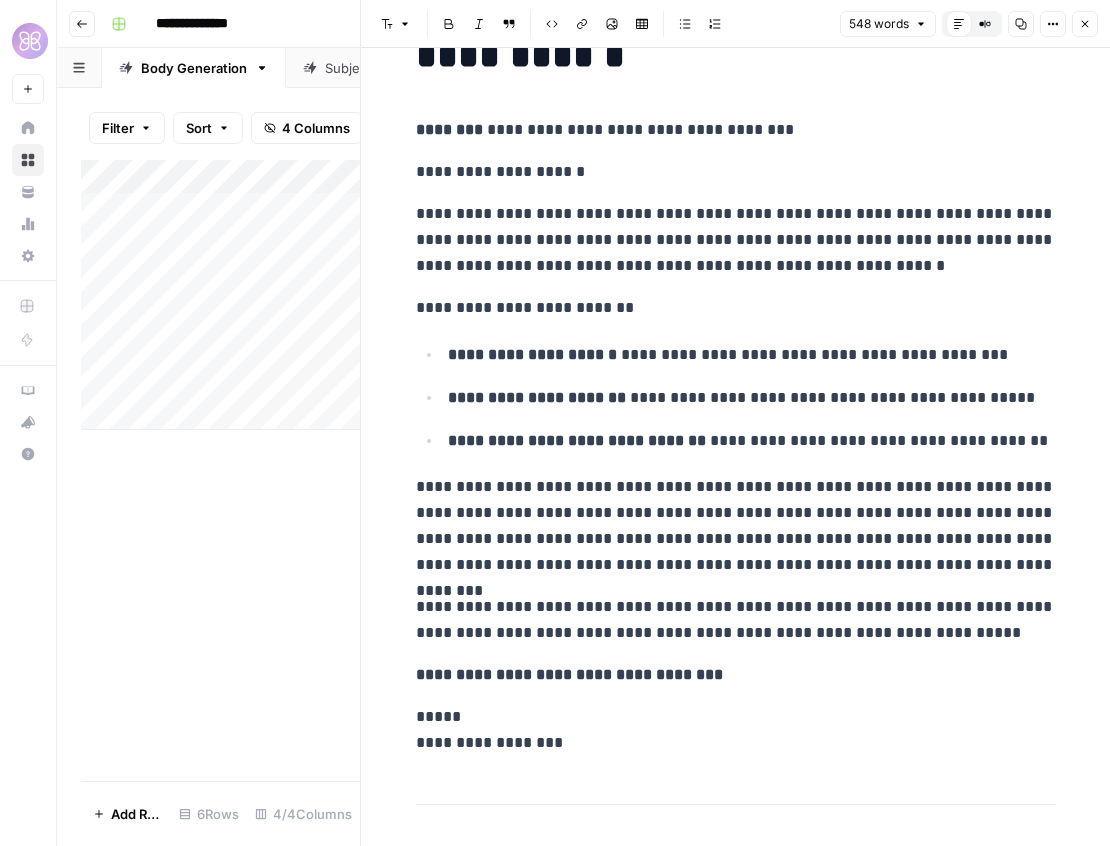 scroll, scrollTop: 55, scrollLeft: 0, axis: vertical 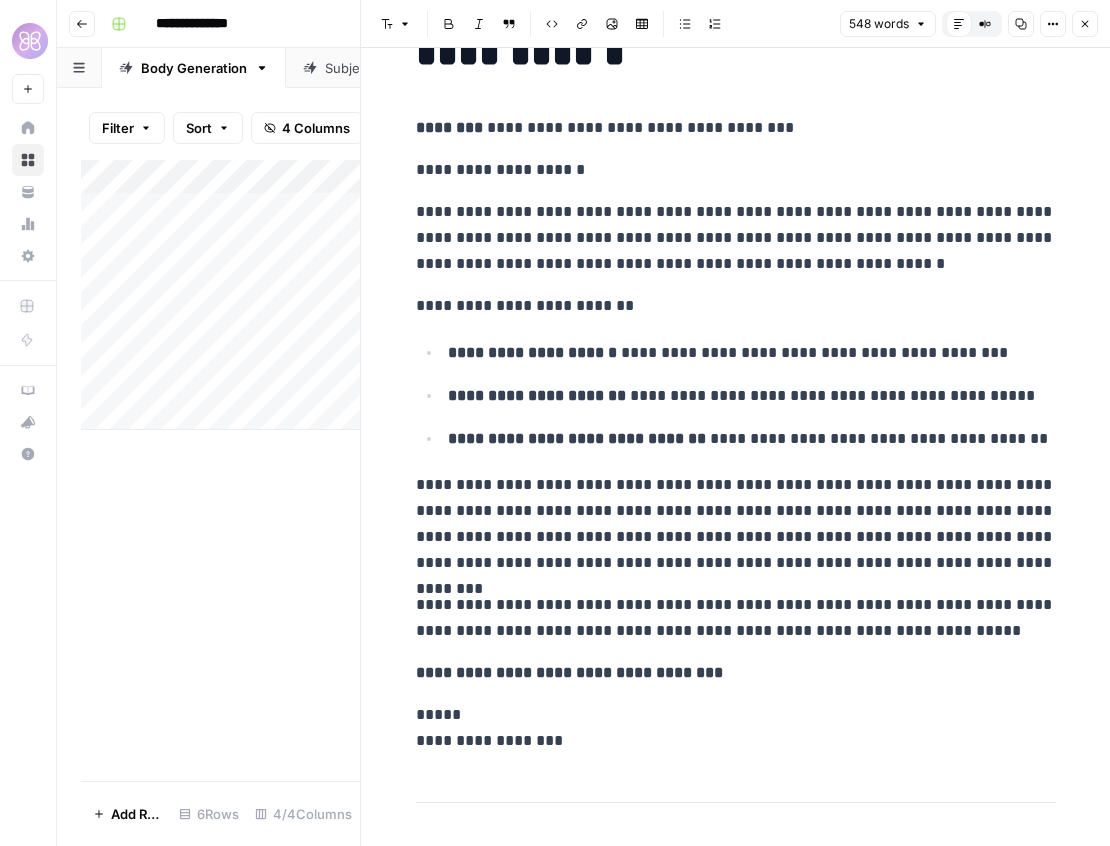 click 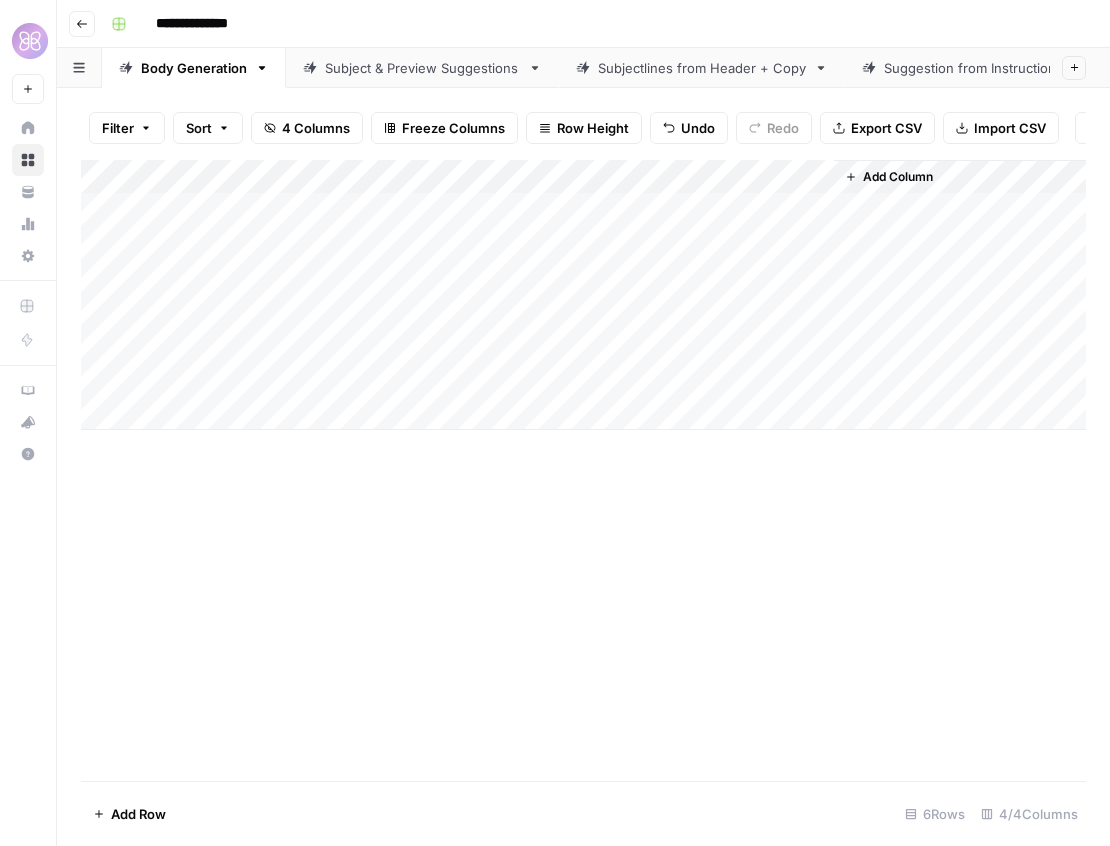 click on "Subject & Preview Suggestions" at bounding box center (422, 68) 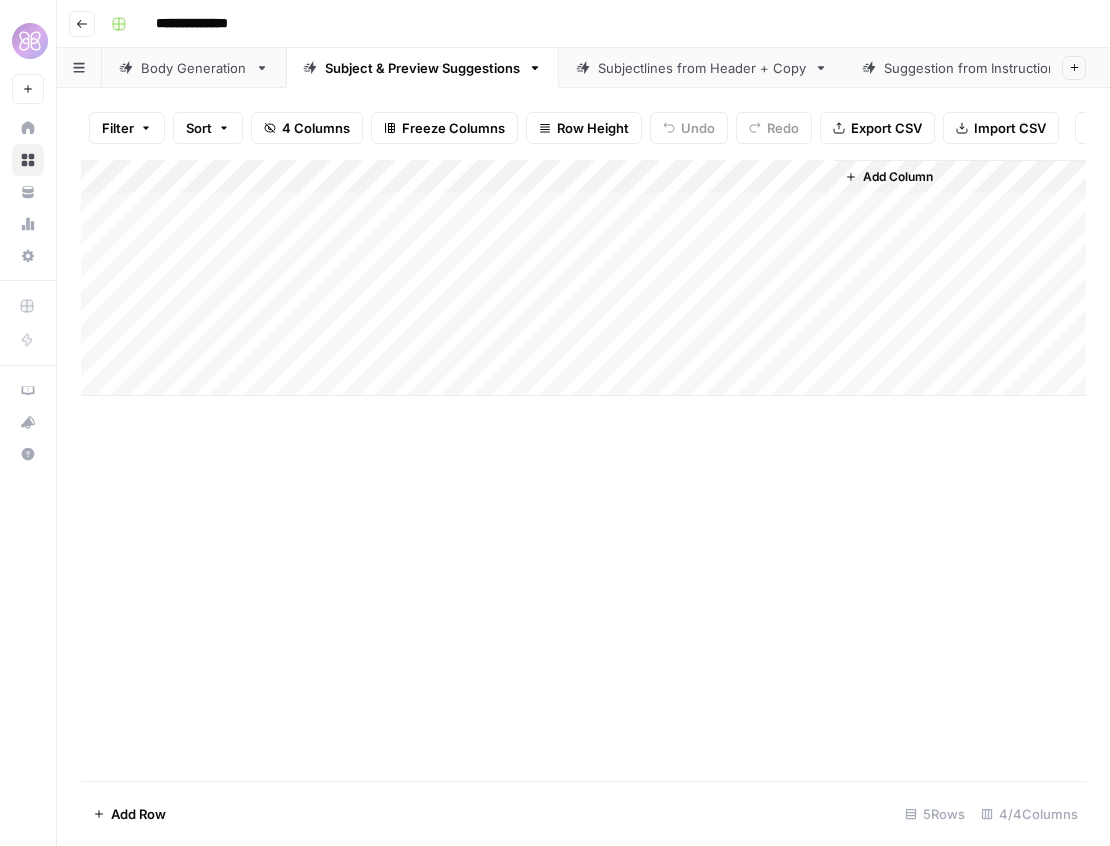 click on "Add Column" at bounding box center [583, 278] 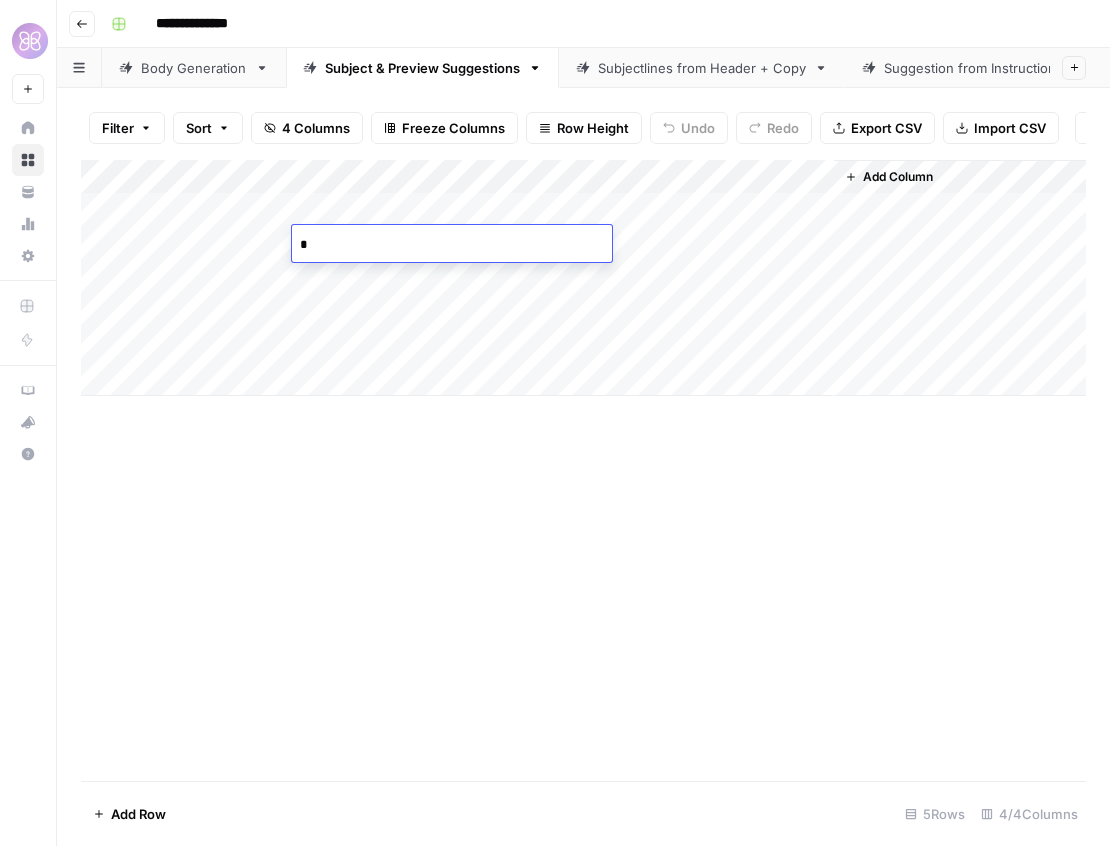 type on "*" 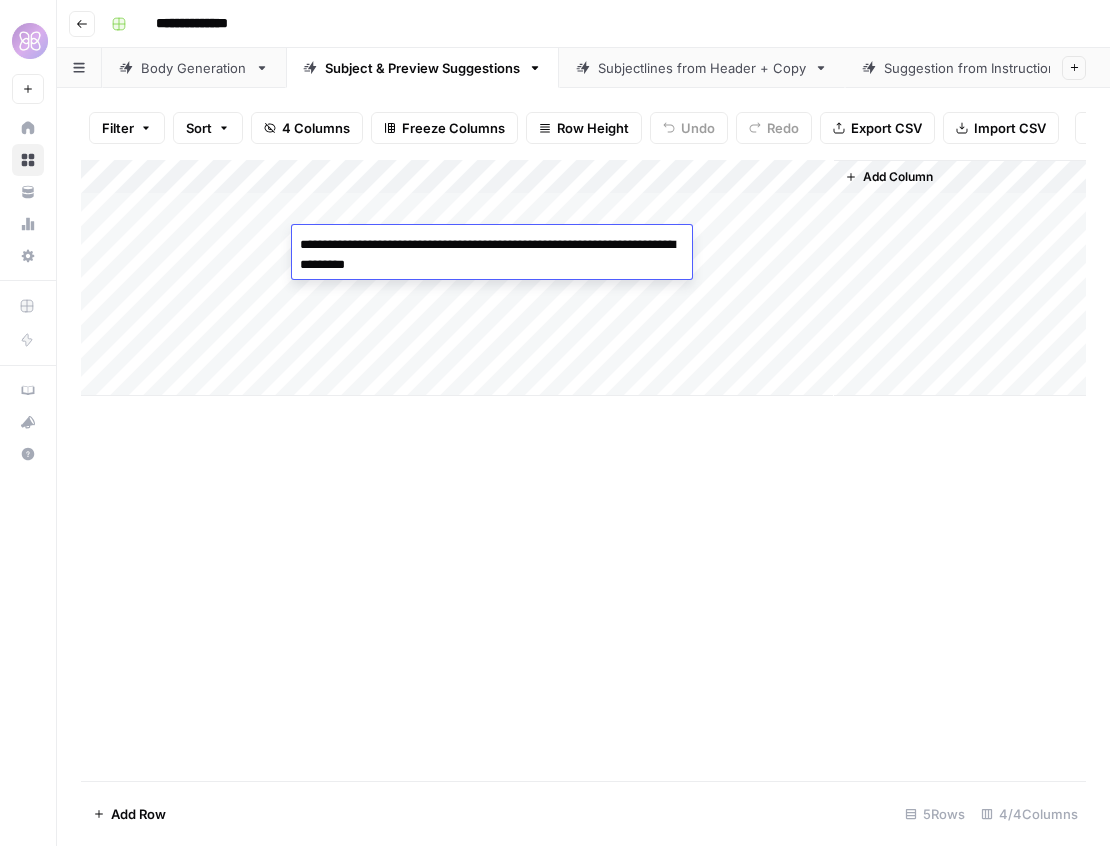 type on "**********" 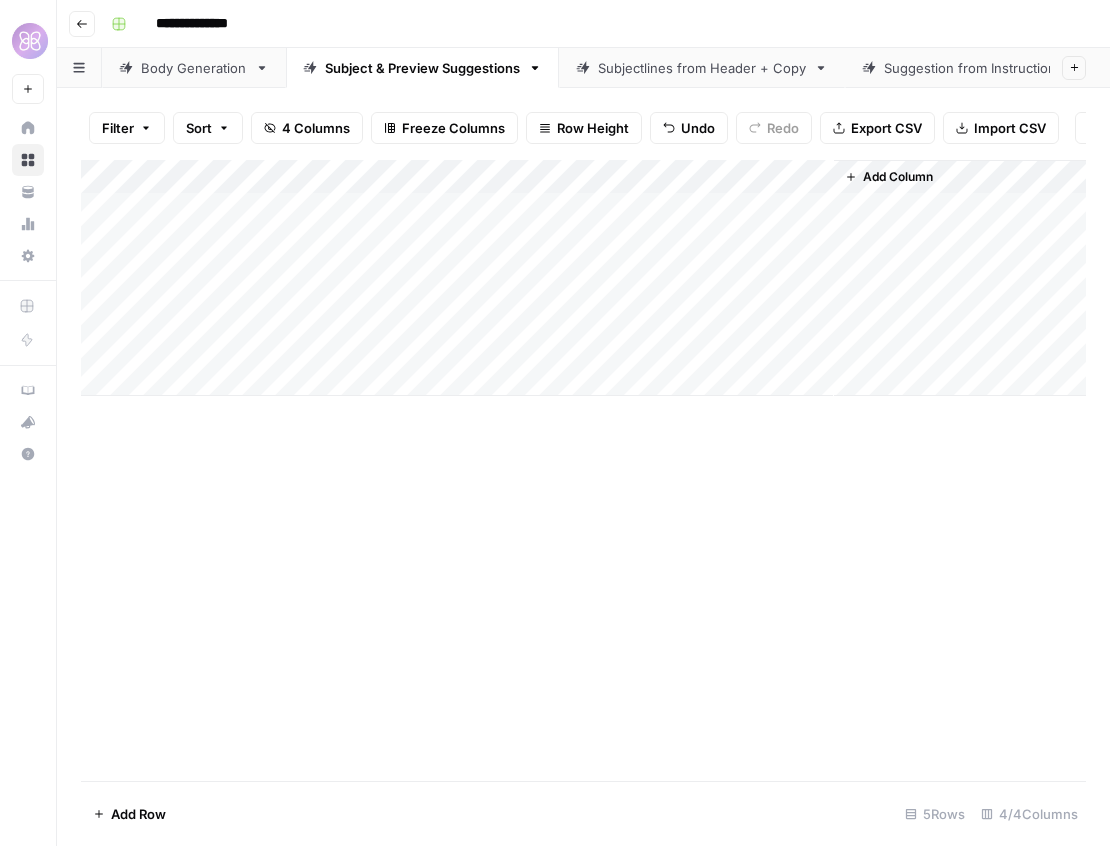 click on "Add Column" at bounding box center [583, 278] 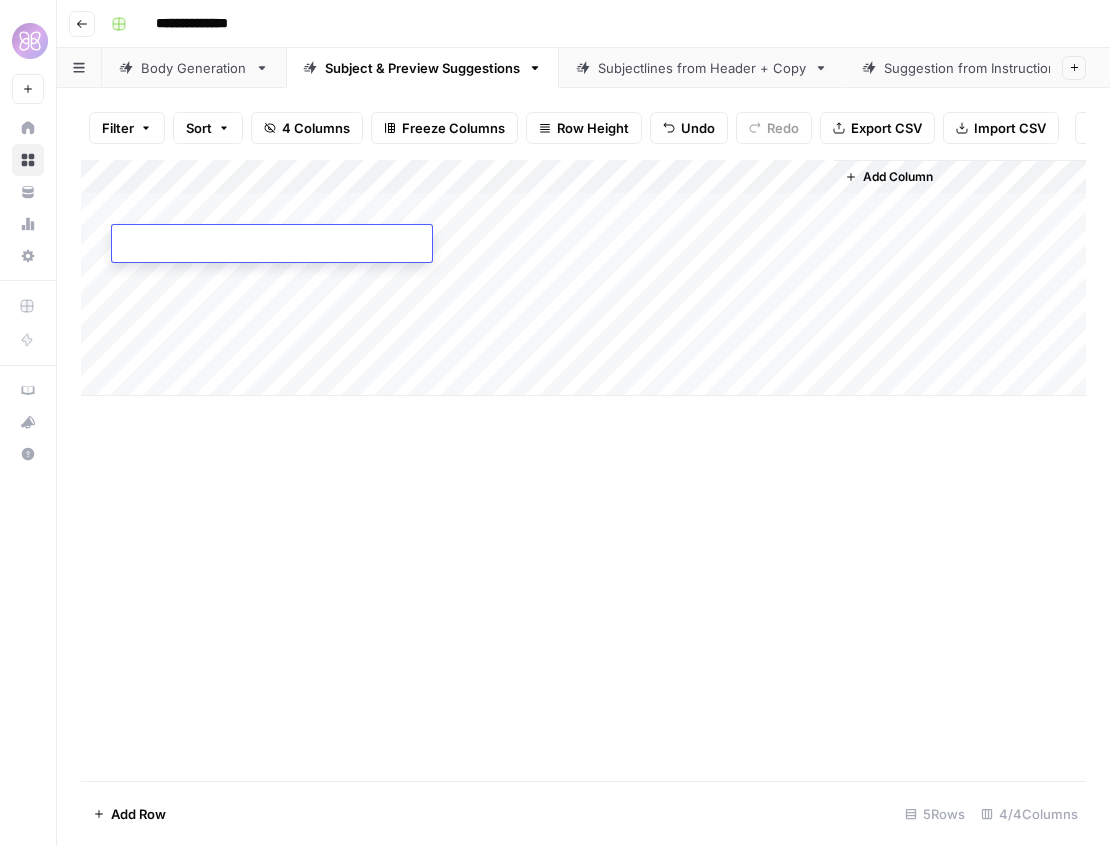 type on "**********" 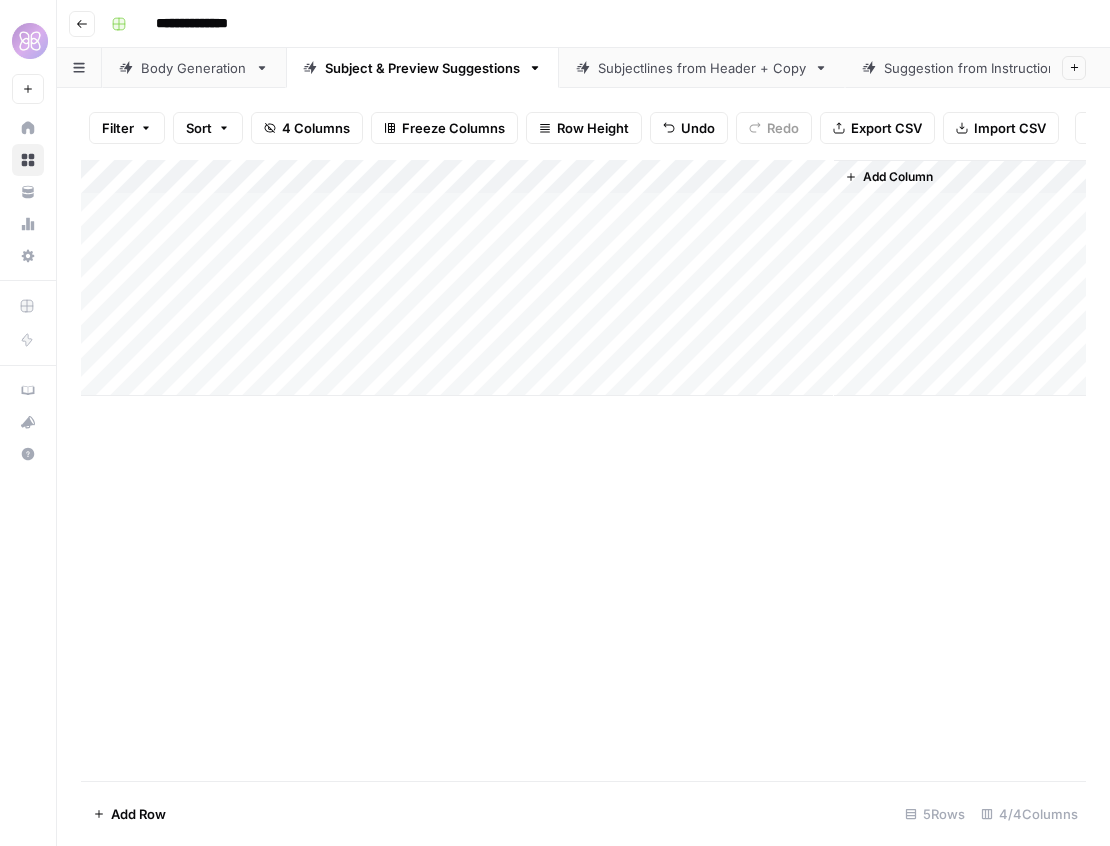 click on "Add Column" at bounding box center [583, 470] 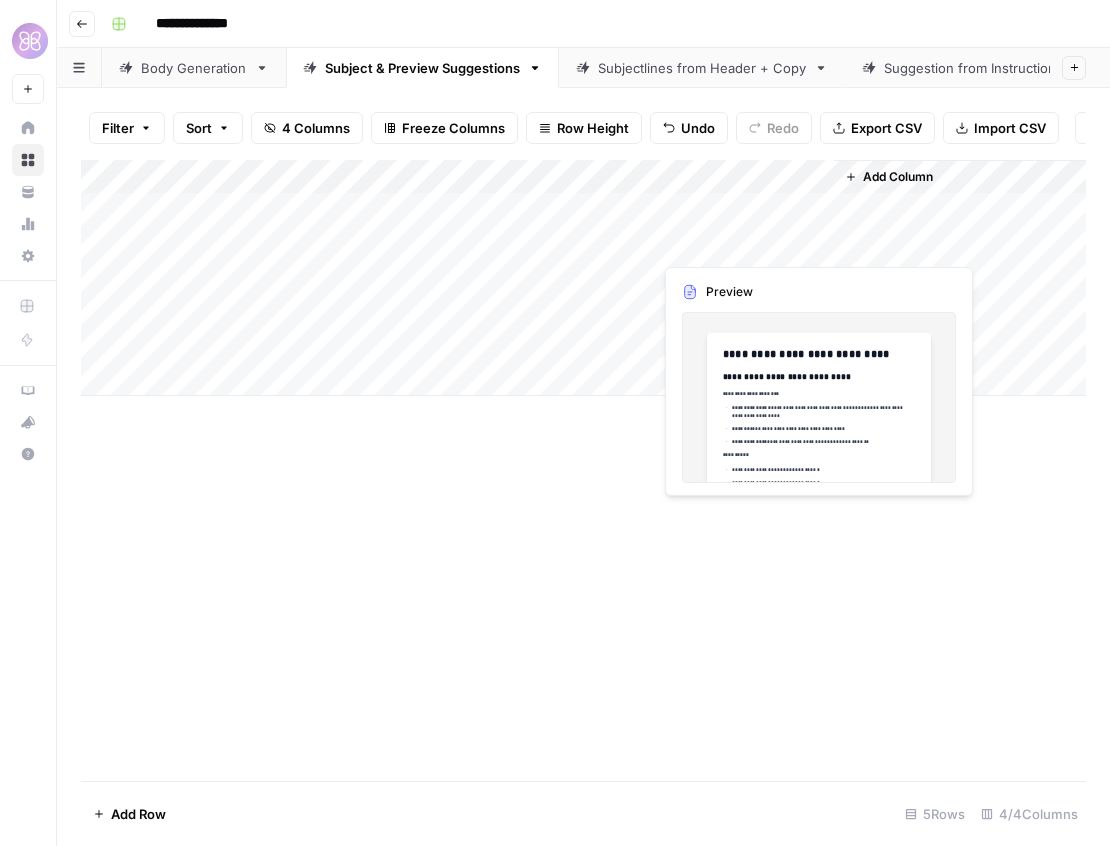 click on "Add Column" at bounding box center [583, 278] 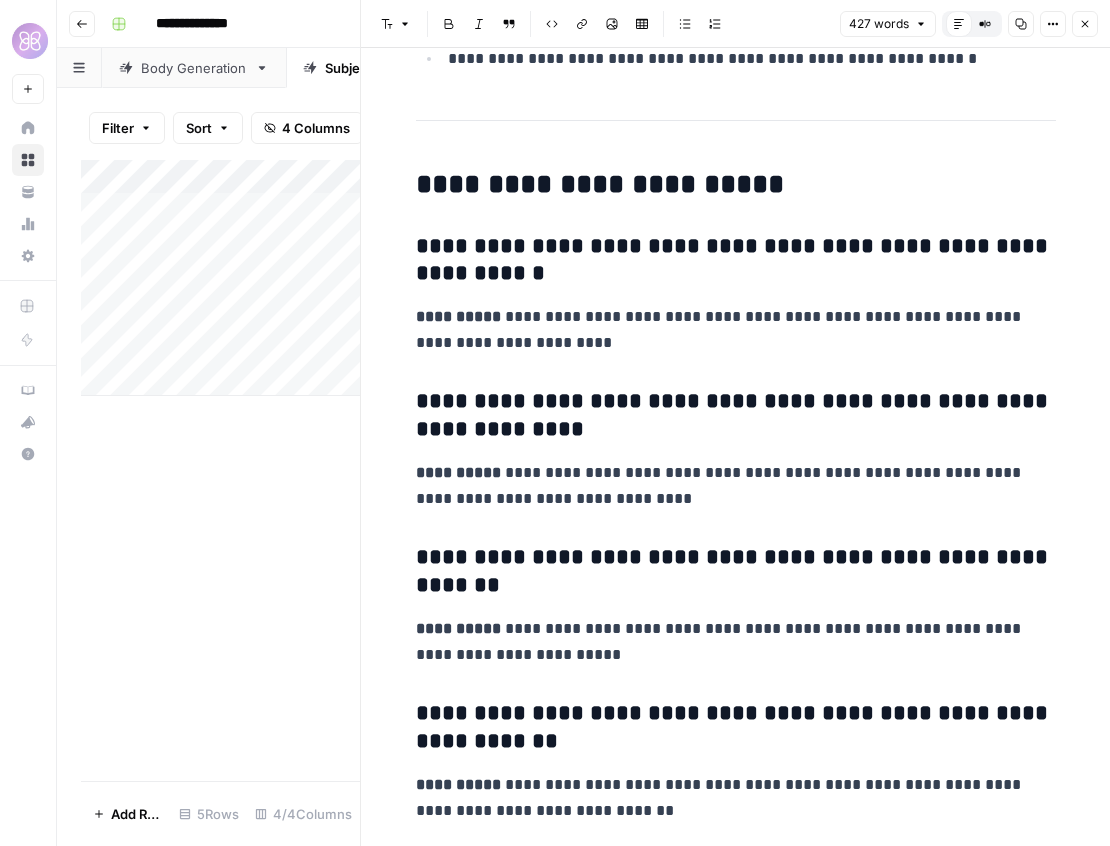scroll, scrollTop: 1257, scrollLeft: 0, axis: vertical 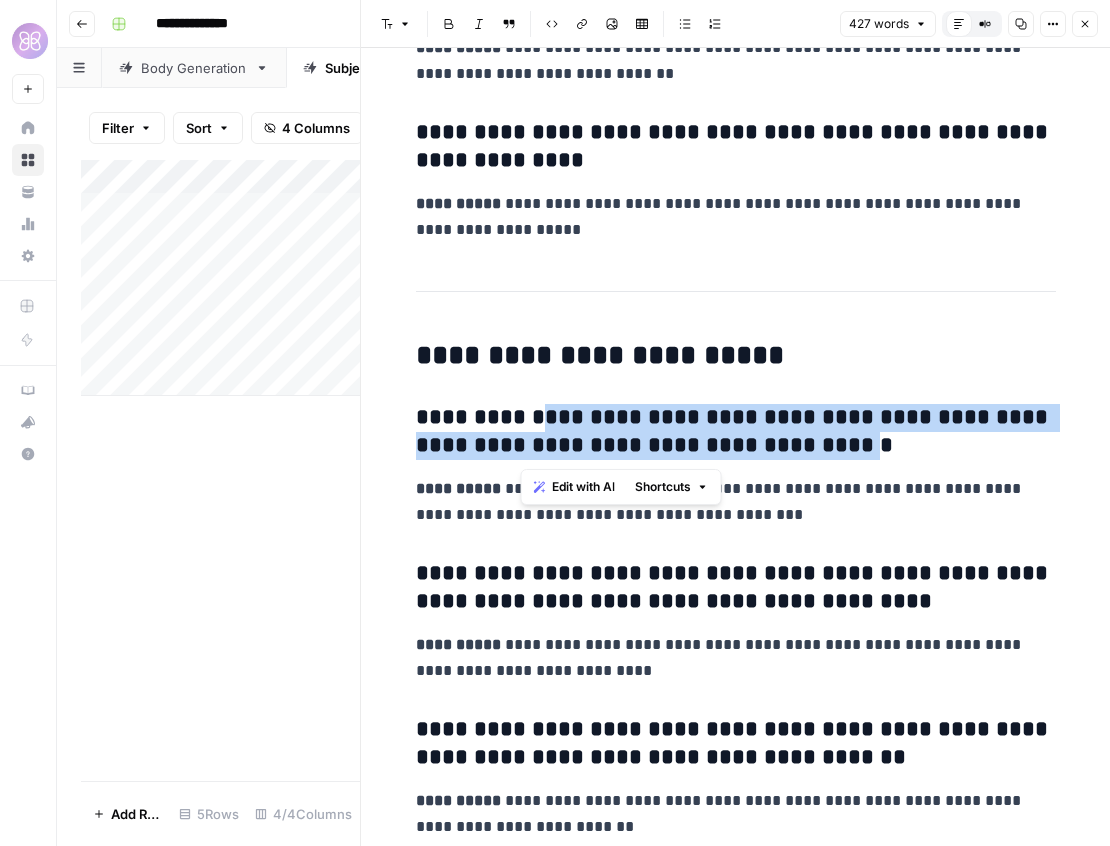 drag, startPoint x: 755, startPoint y: 446, endPoint x: 524, endPoint y: 418, distance: 232.69078 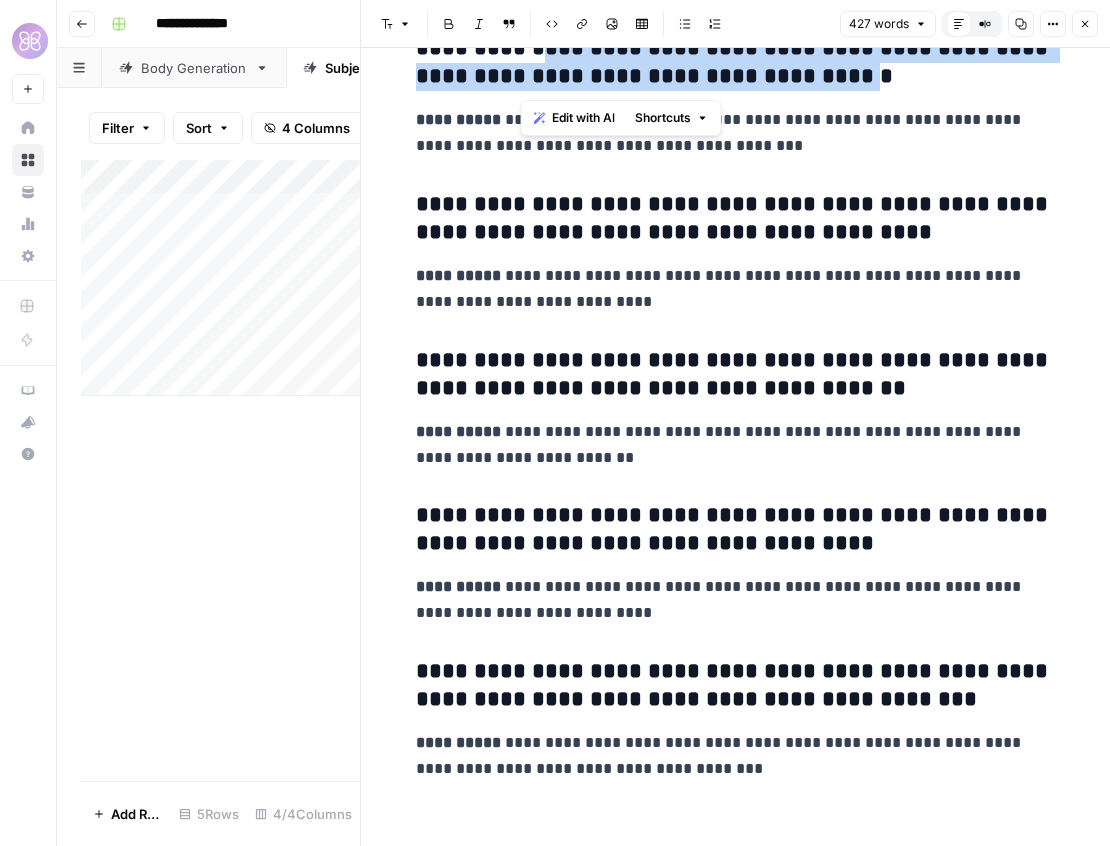 scroll, scrollTop: 2366, scrollLeft: 0, axis: vertical 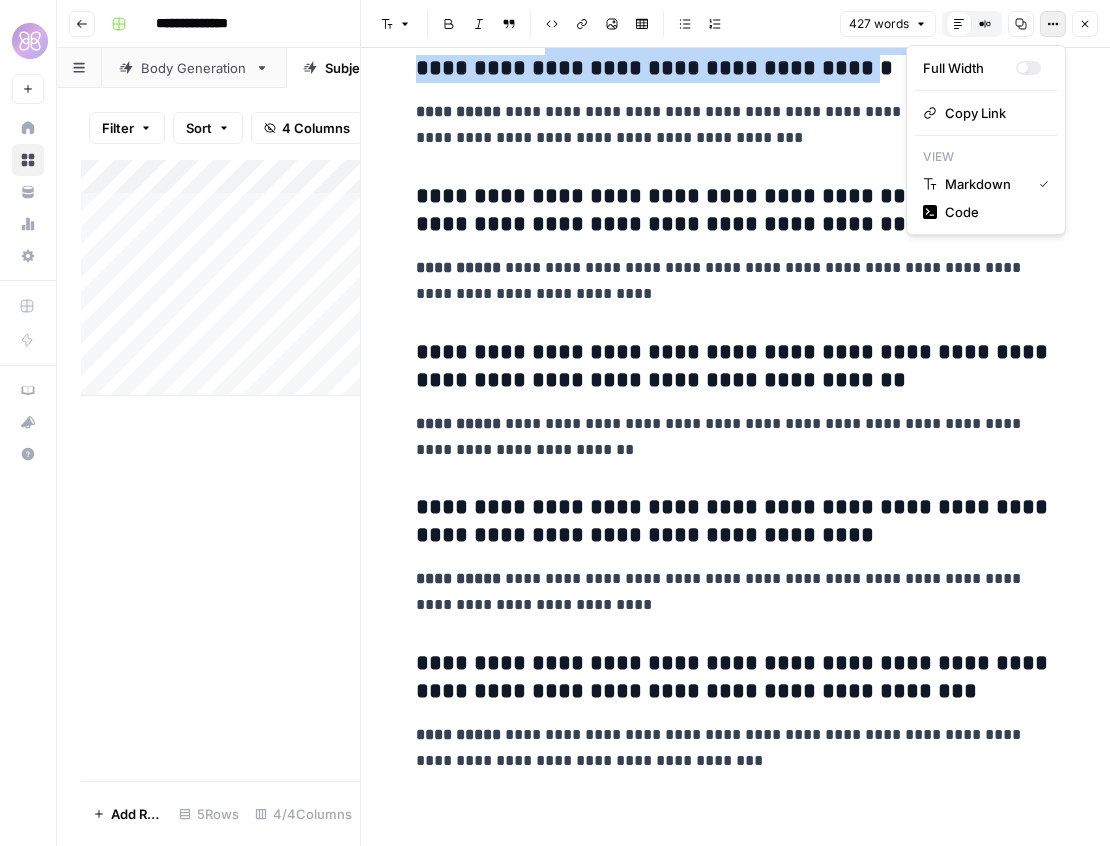 click on "Options" at bounding box center (1053, 24) 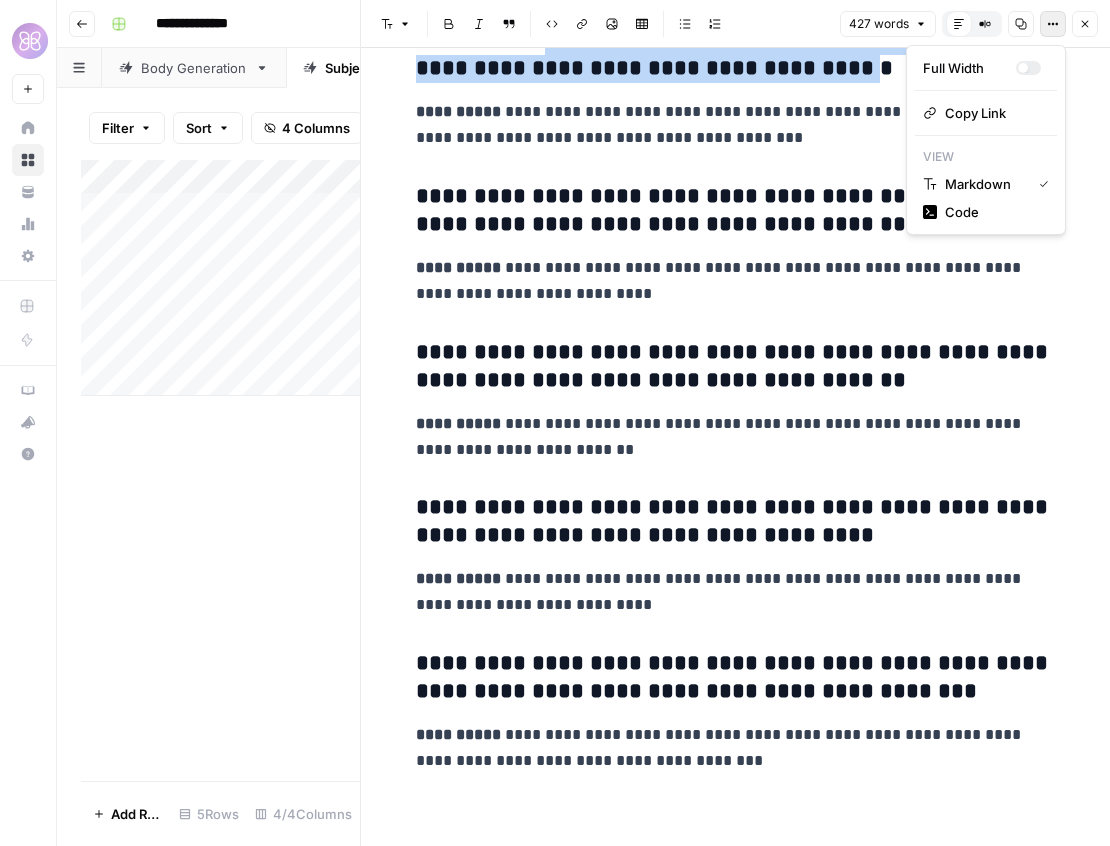click on "Options" at bounding box center (1053, 24) 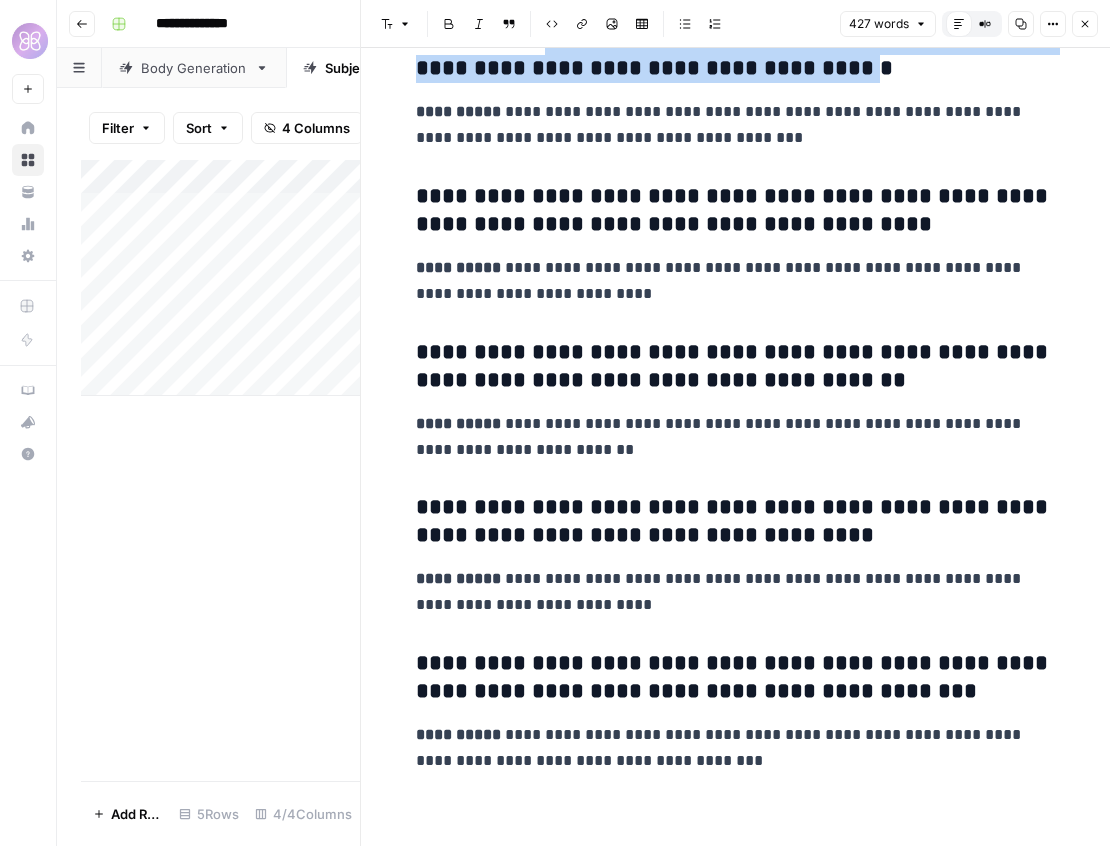 click 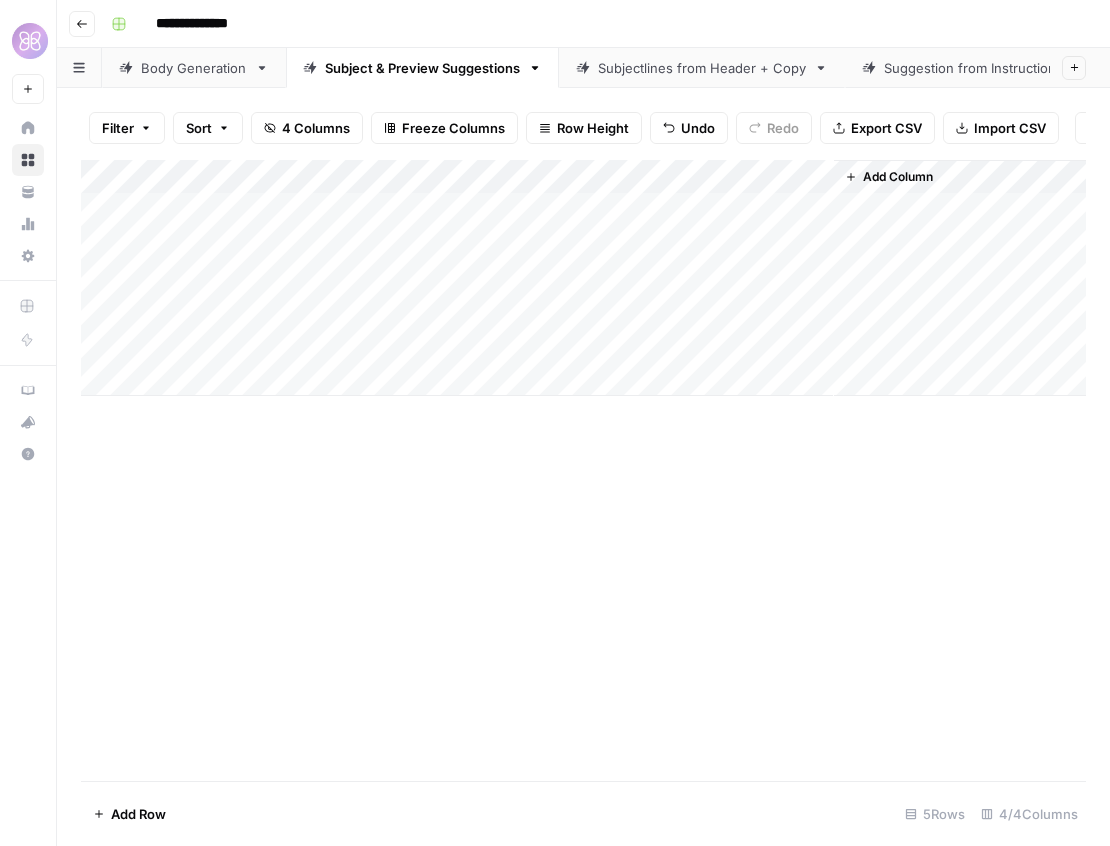 click on "Subjectlines from Header + Copy" at bounding box center (702, 68) 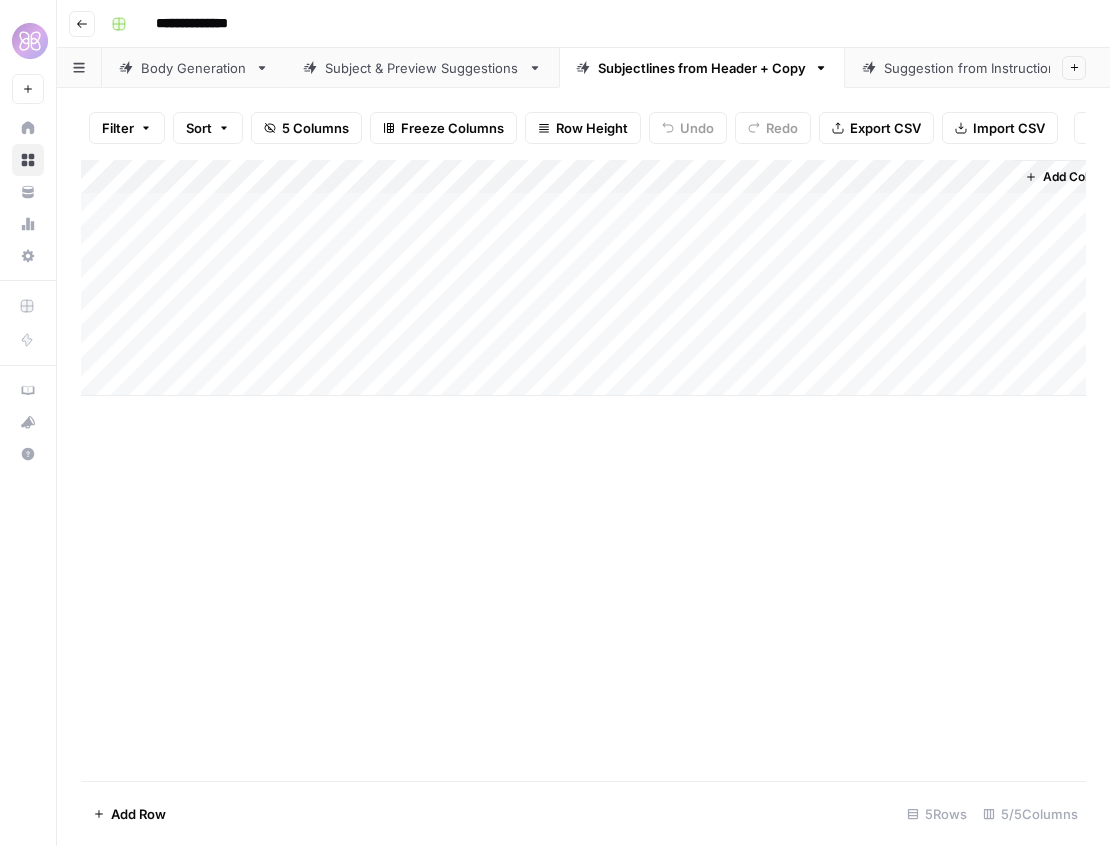 click on "Body Generation" at bounding box center (194, 68) 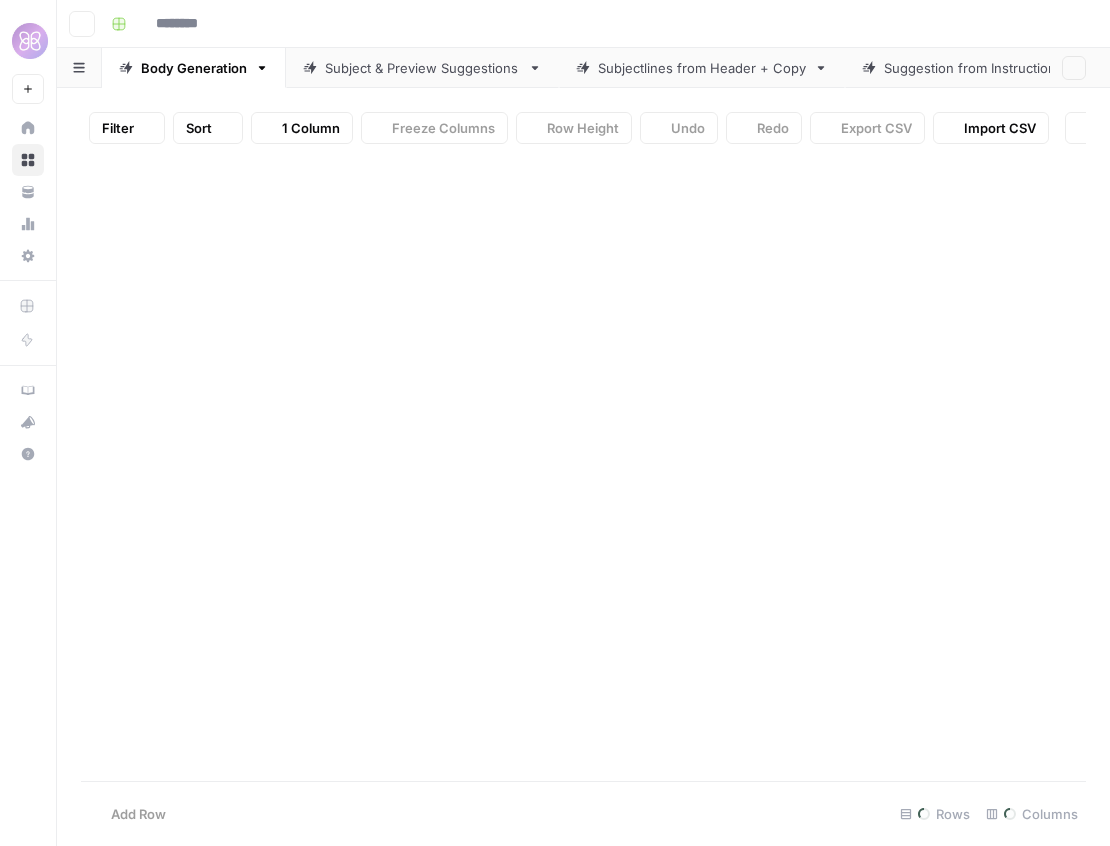type on "**********" 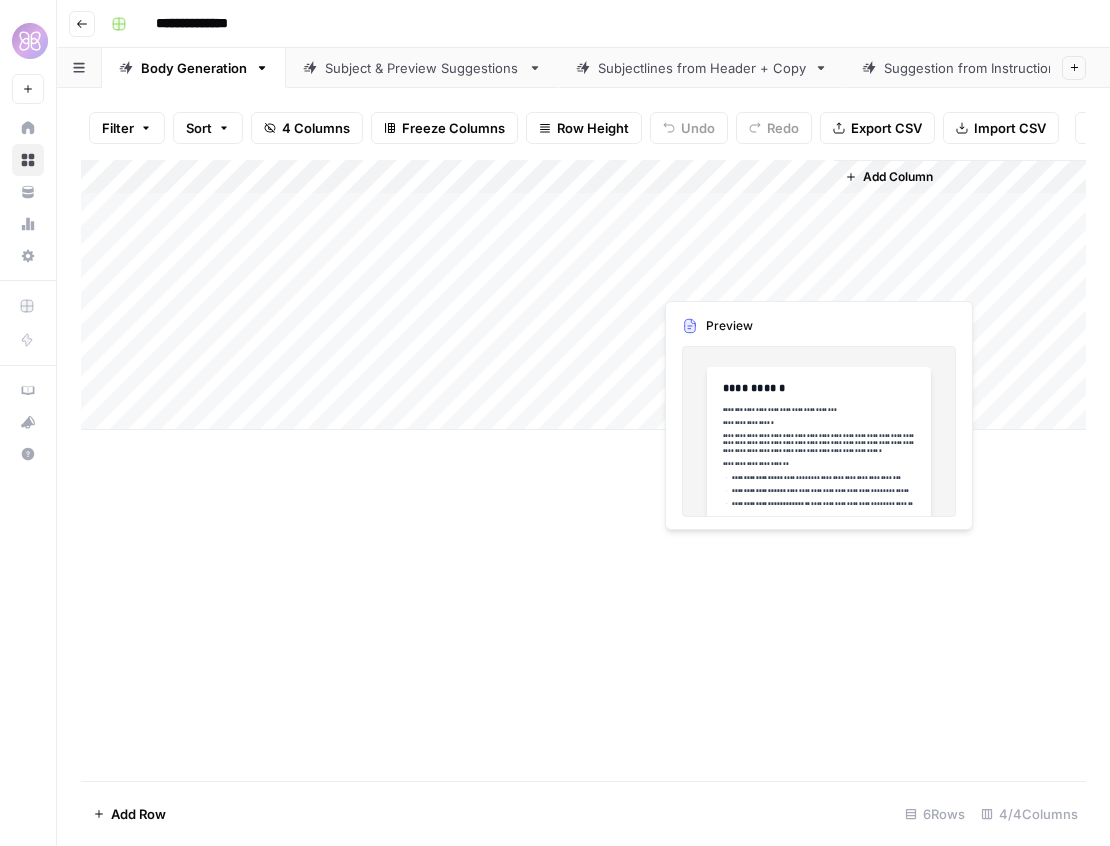 click on "Add Column" at bounding box center (583, 295) 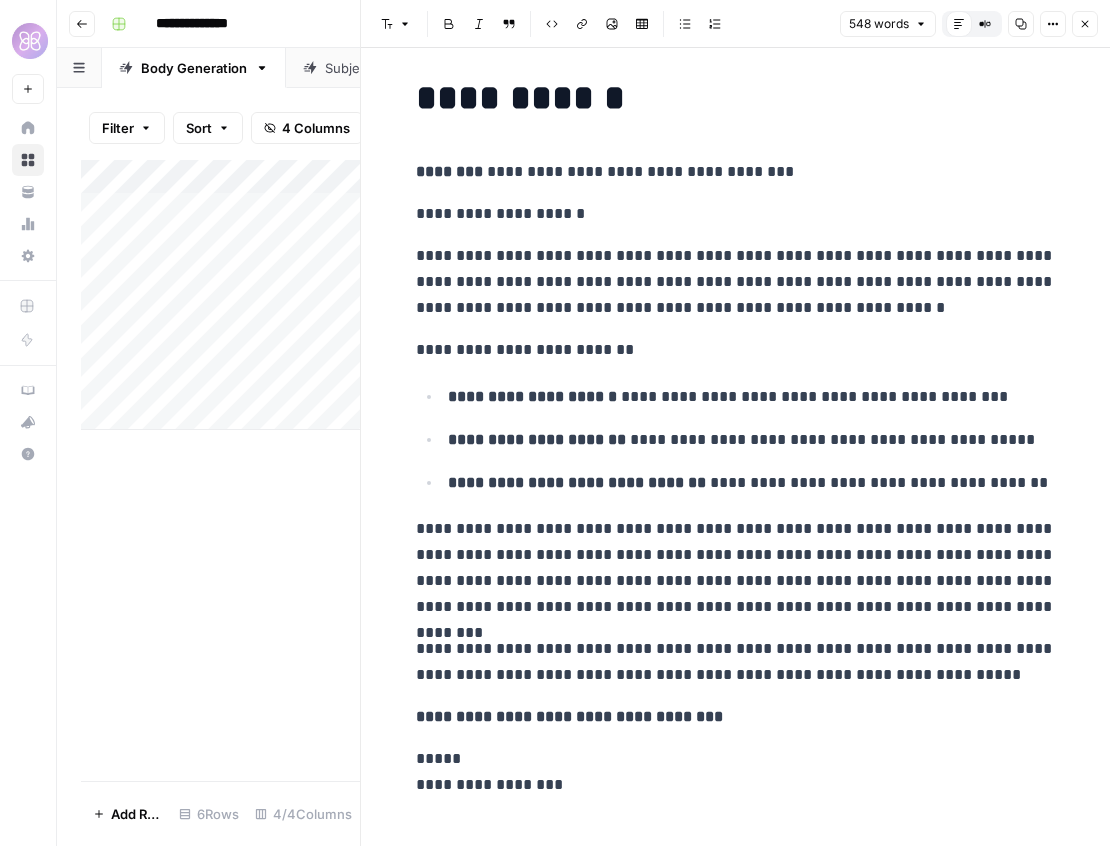 scroll, scrollTop: 12, scrollLeft: 0, axis: vertical 